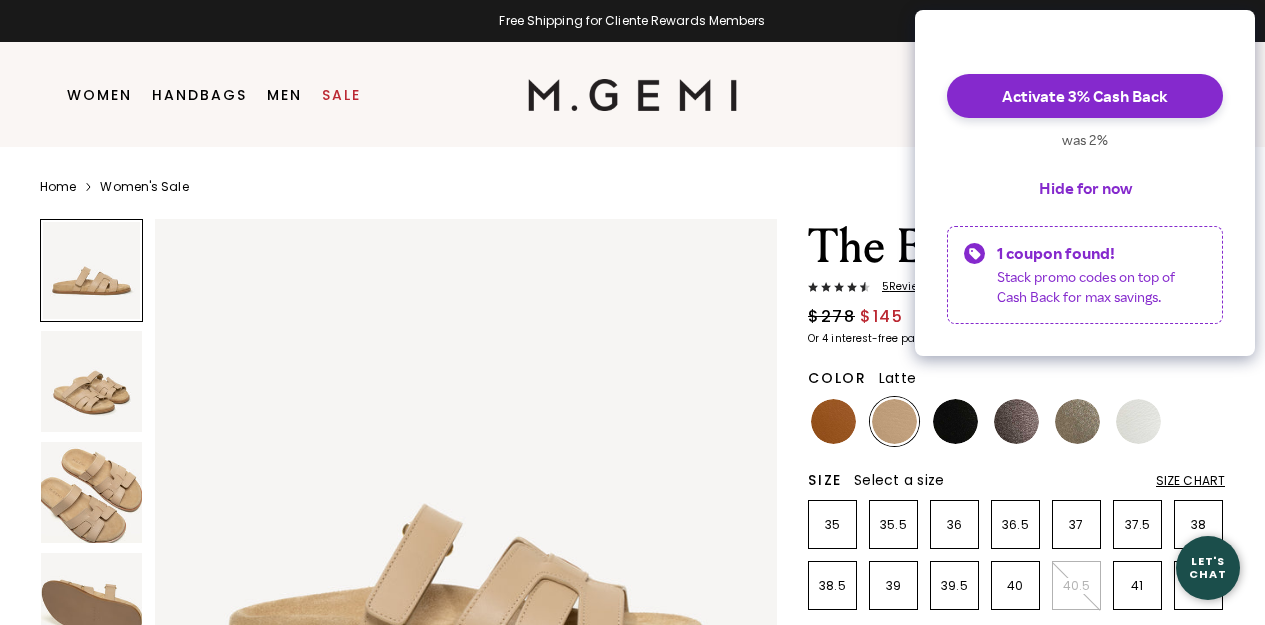 scroll, scrollTop: 0, scrollLeft: 0, axis: both 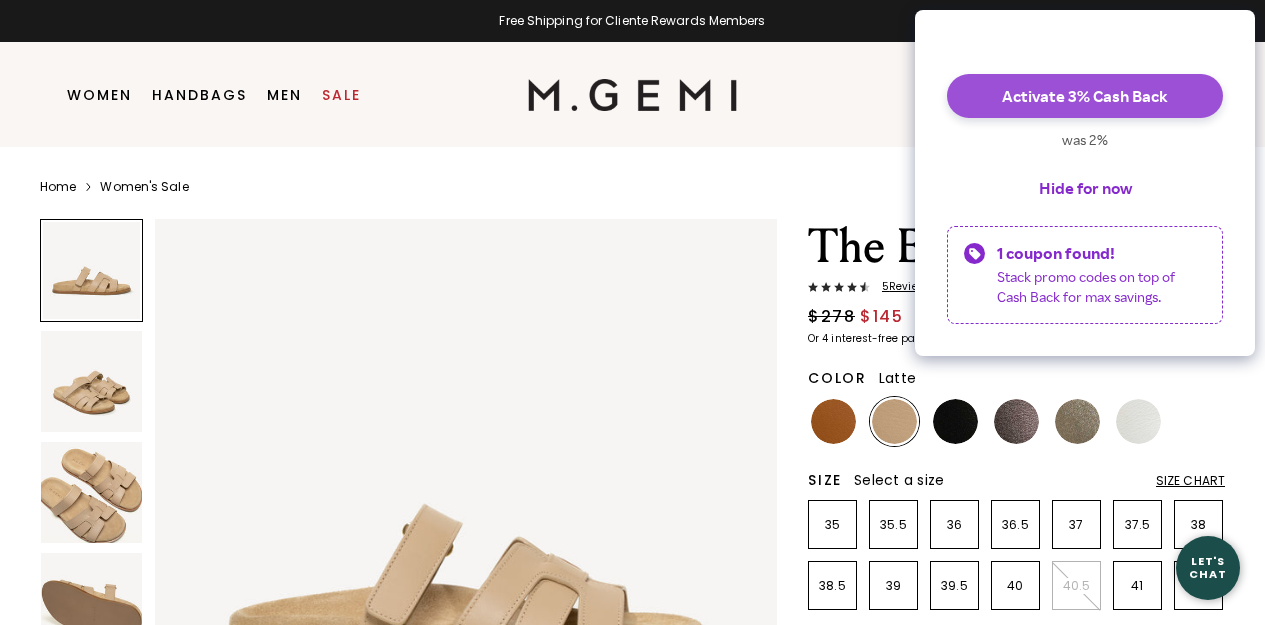 click on "Activate 3% Cash Back" at bounding box center (1085, 96) 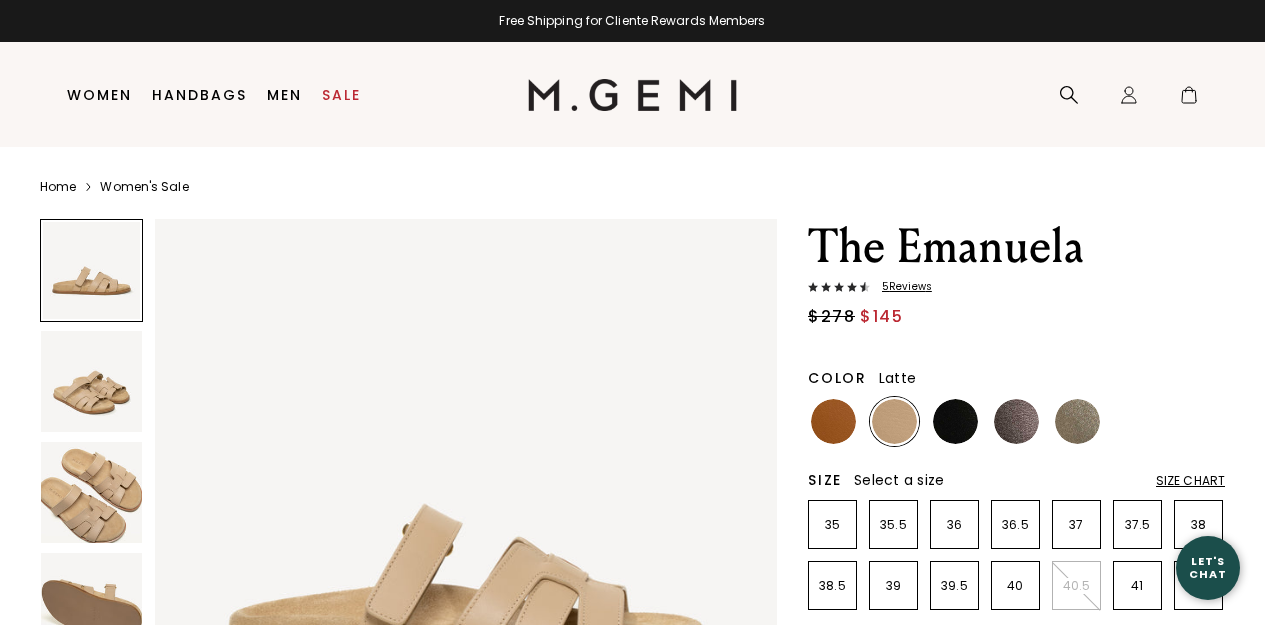 scroll, scrollTop: 0, scrollLeft: 0, axis: both 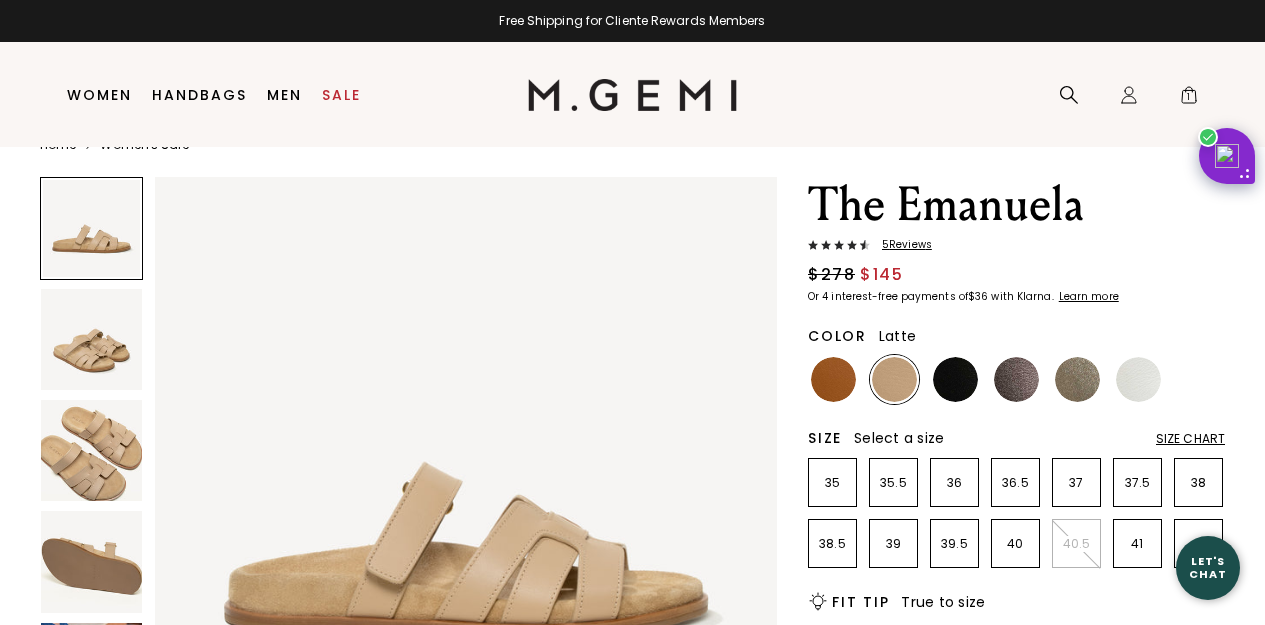 click on "Size Chart" at bounding box center (1190, 439) 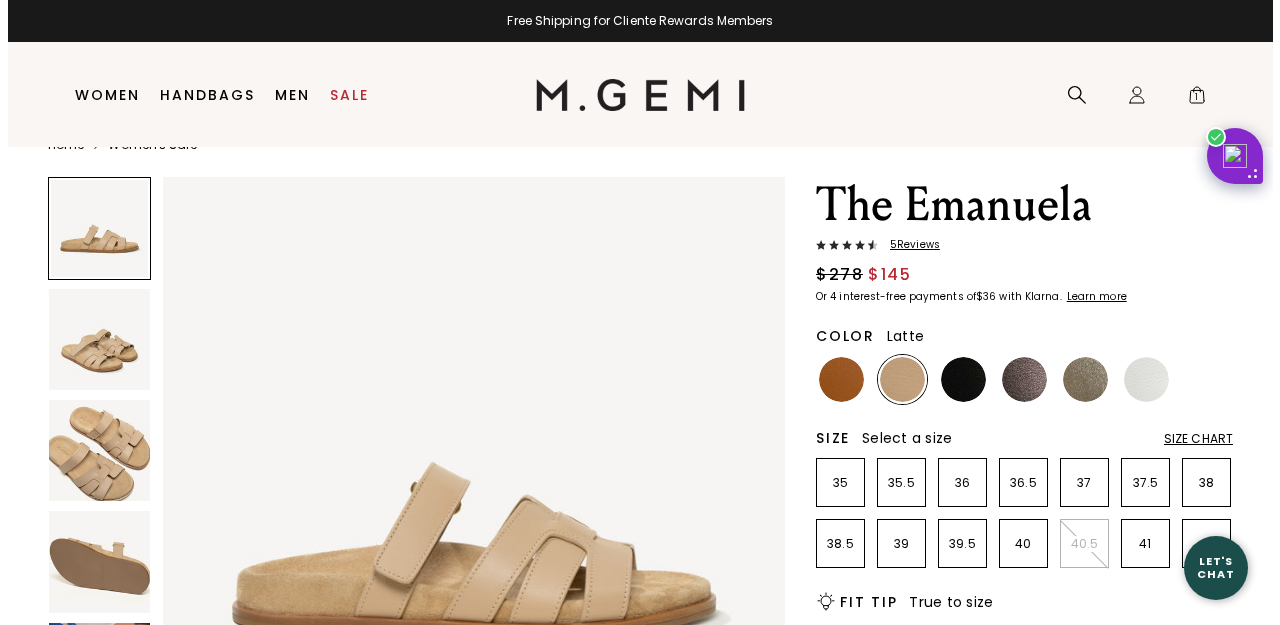 scroll, scrollTop: 0, scrollLeft: 0, axis: both 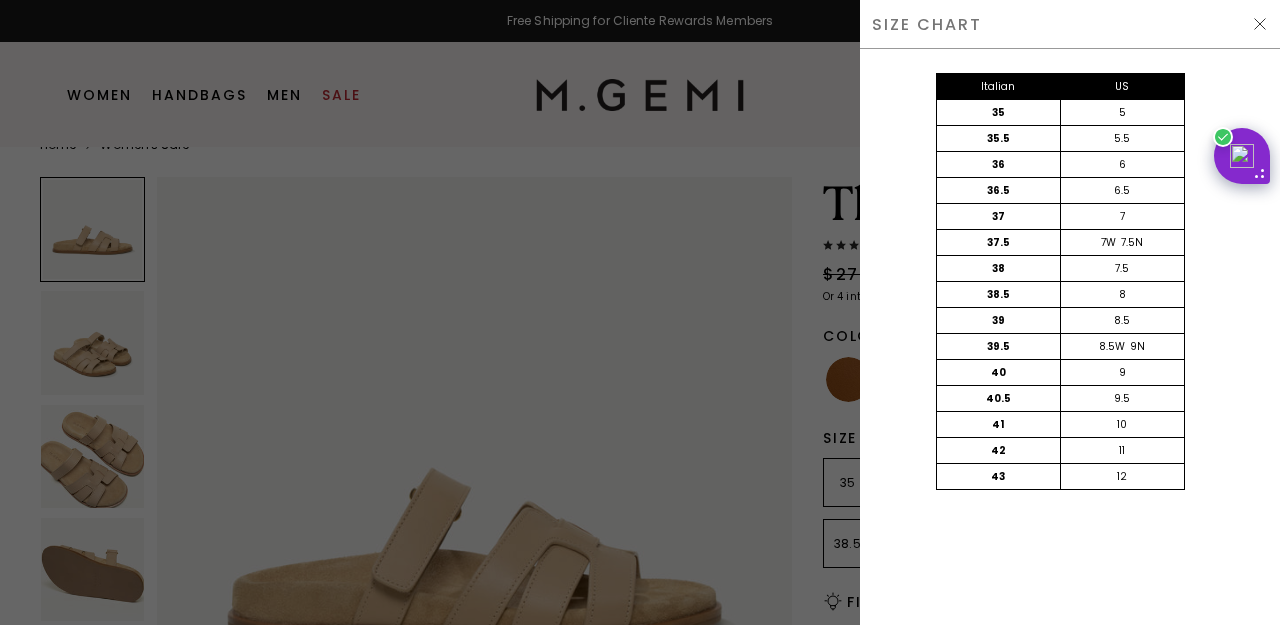 click at bounding box center (1260, 24) 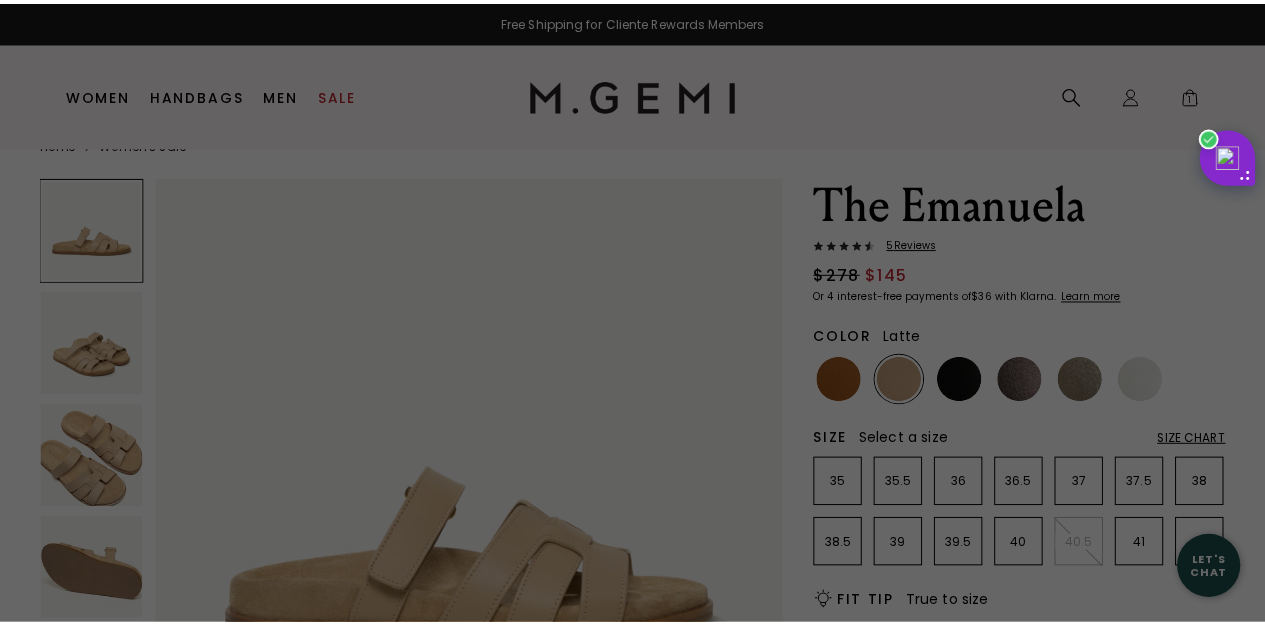 scroll, scrollTop: 42, scrollLeft: 0, axis: vertical 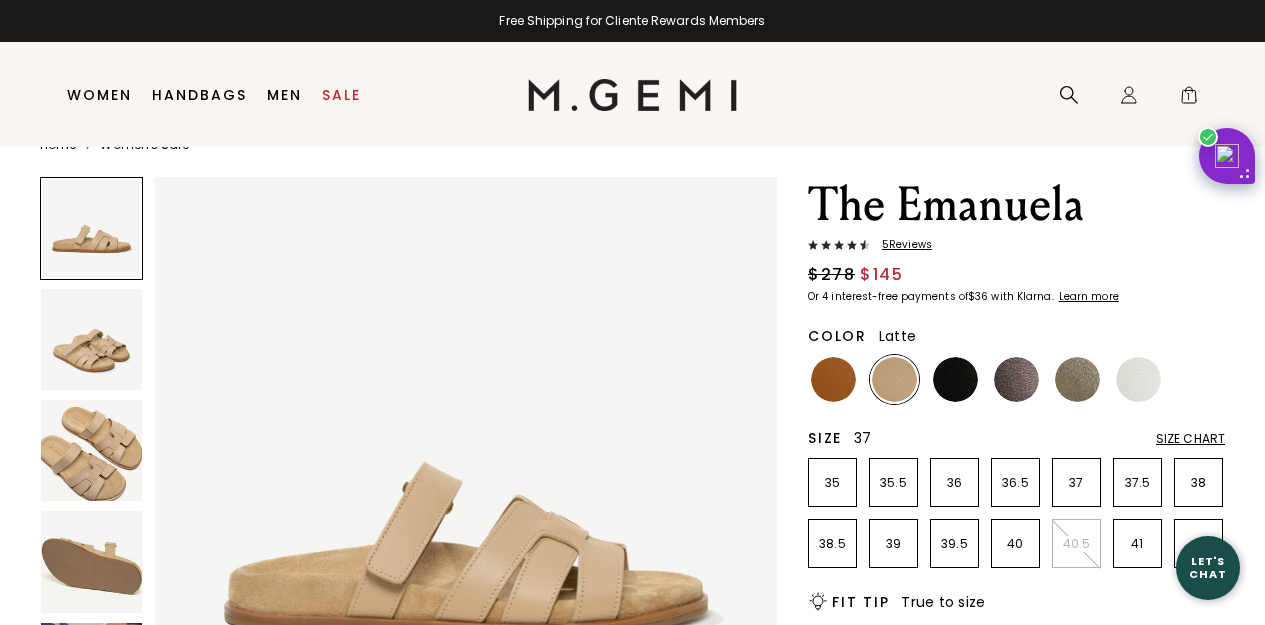 click on "37" at bounding box center (1076, 482) 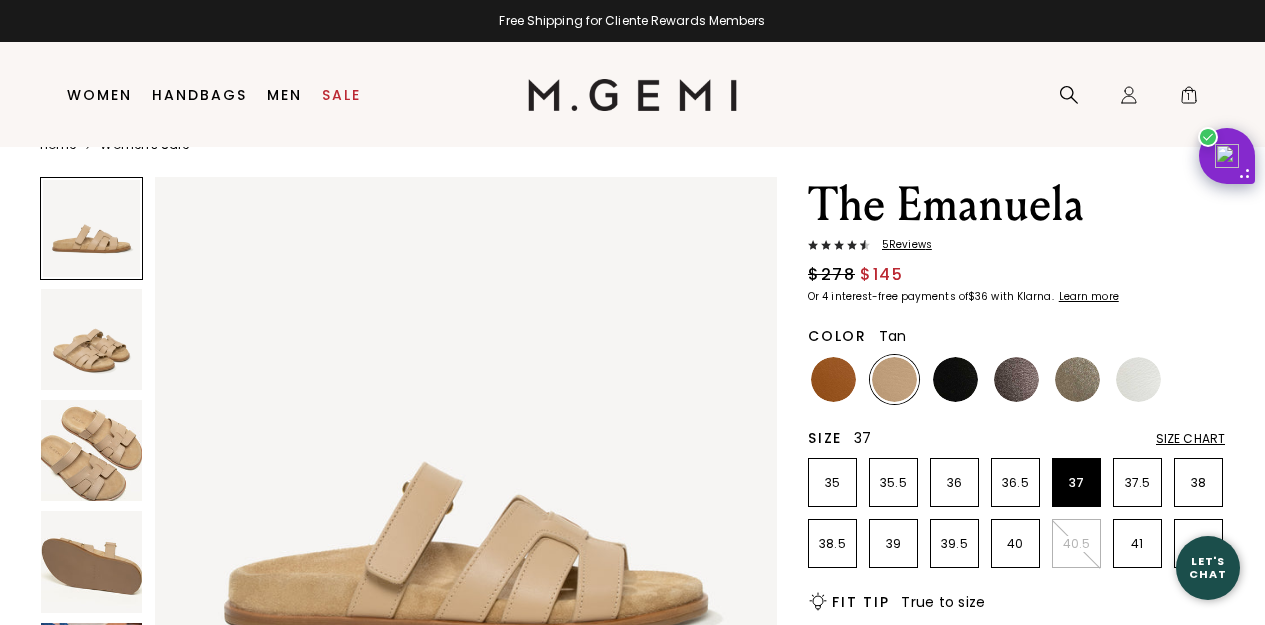 click at bounding box center [833, 379] 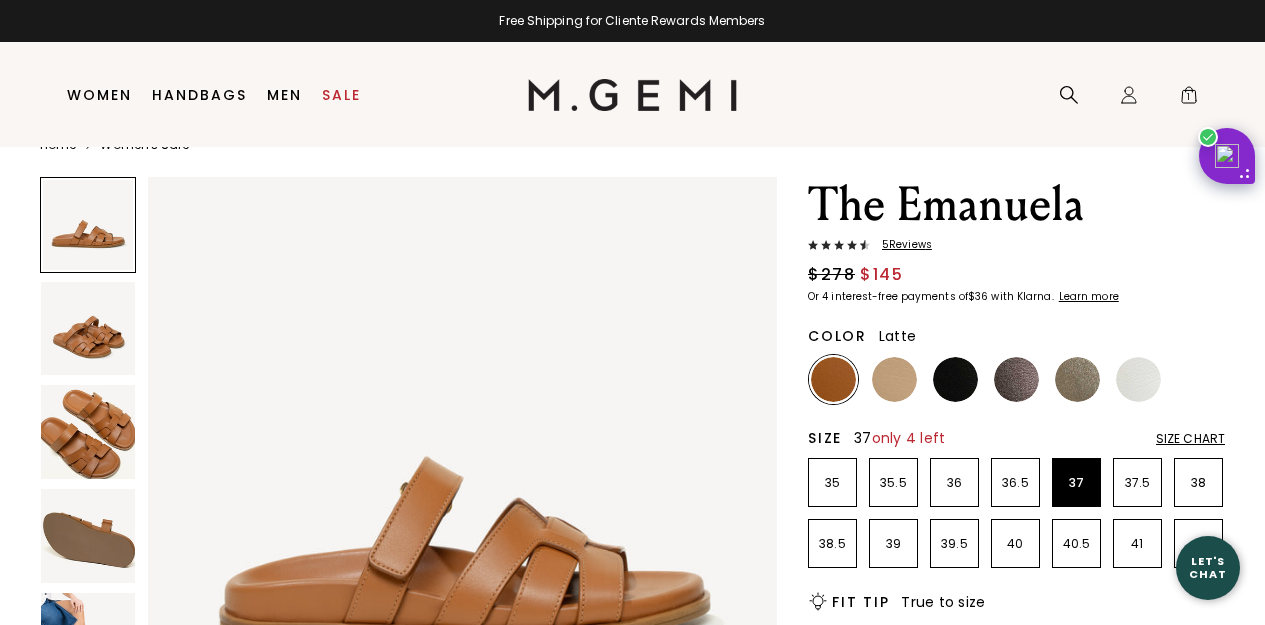 click at bounding box center [1016, 379] 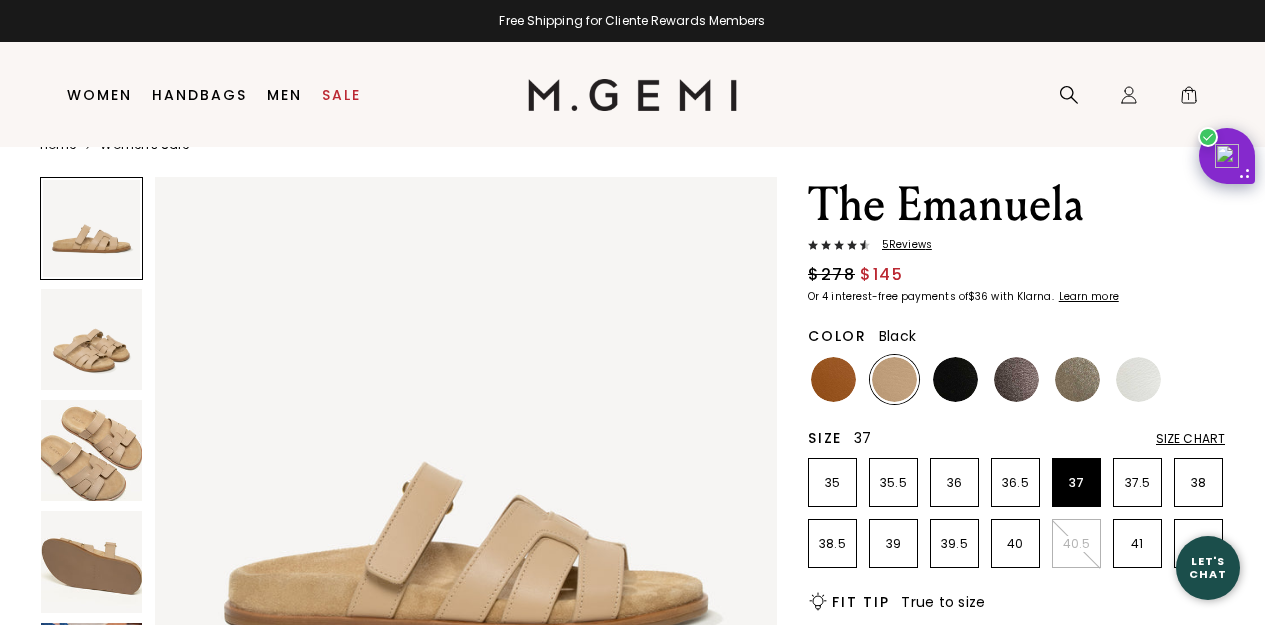 click at bounding box center [955, 379] 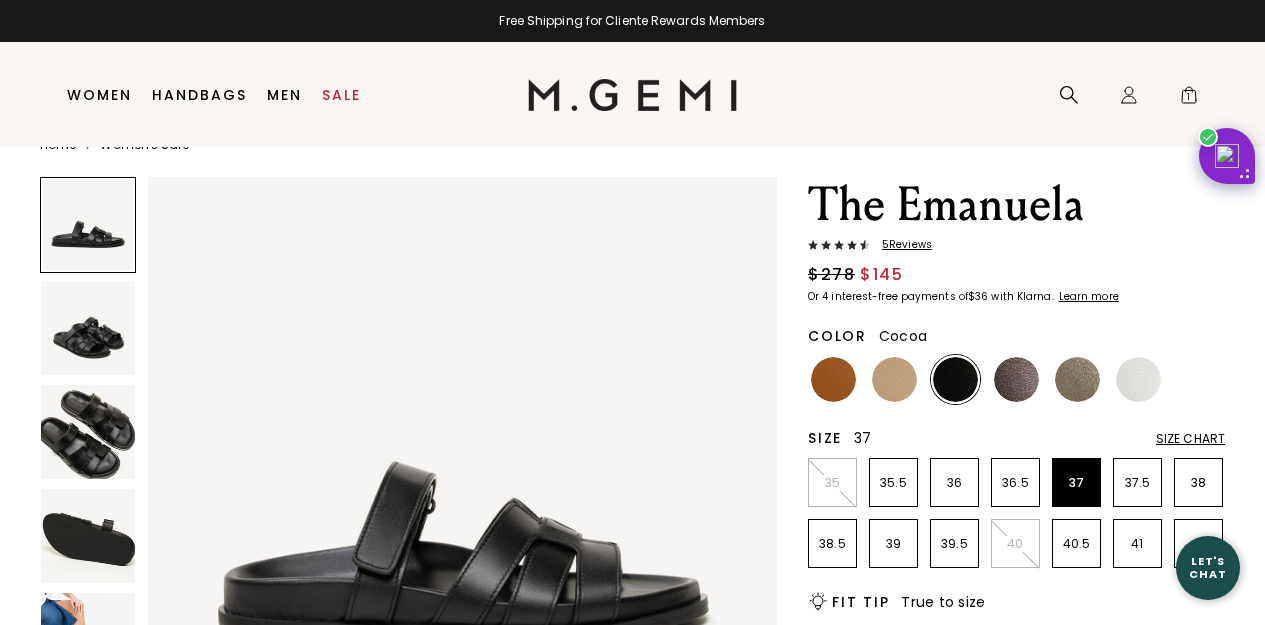 click at bounding box center (1016, 379) 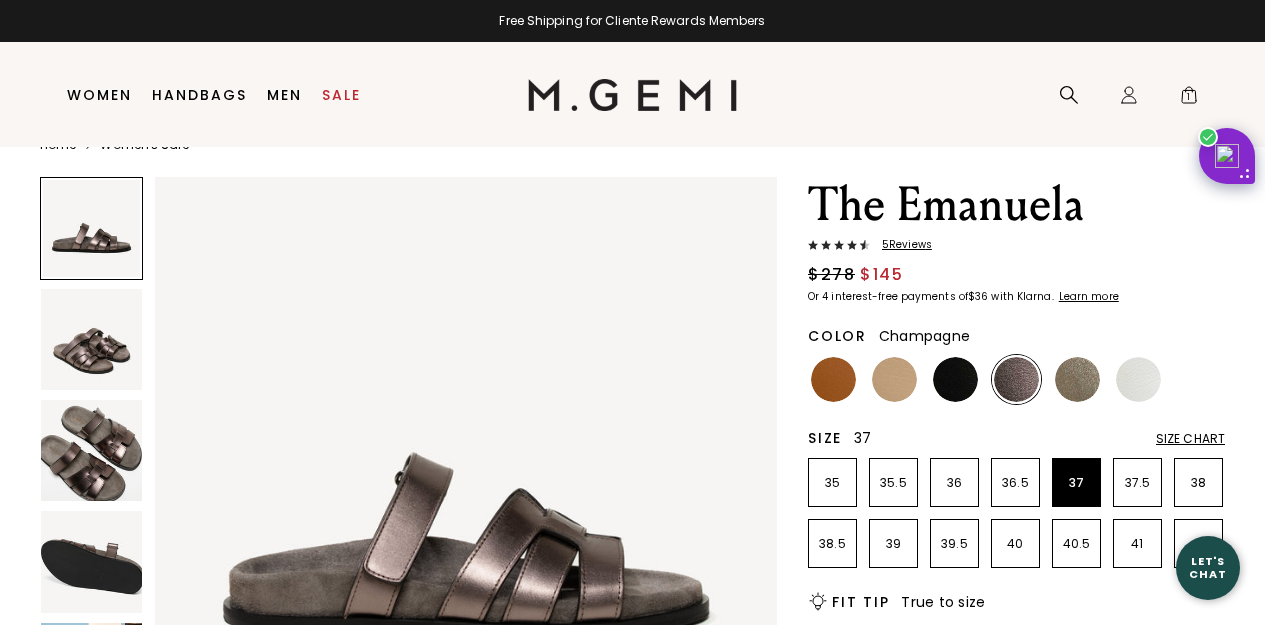 click at bounding box center [1077, 379] 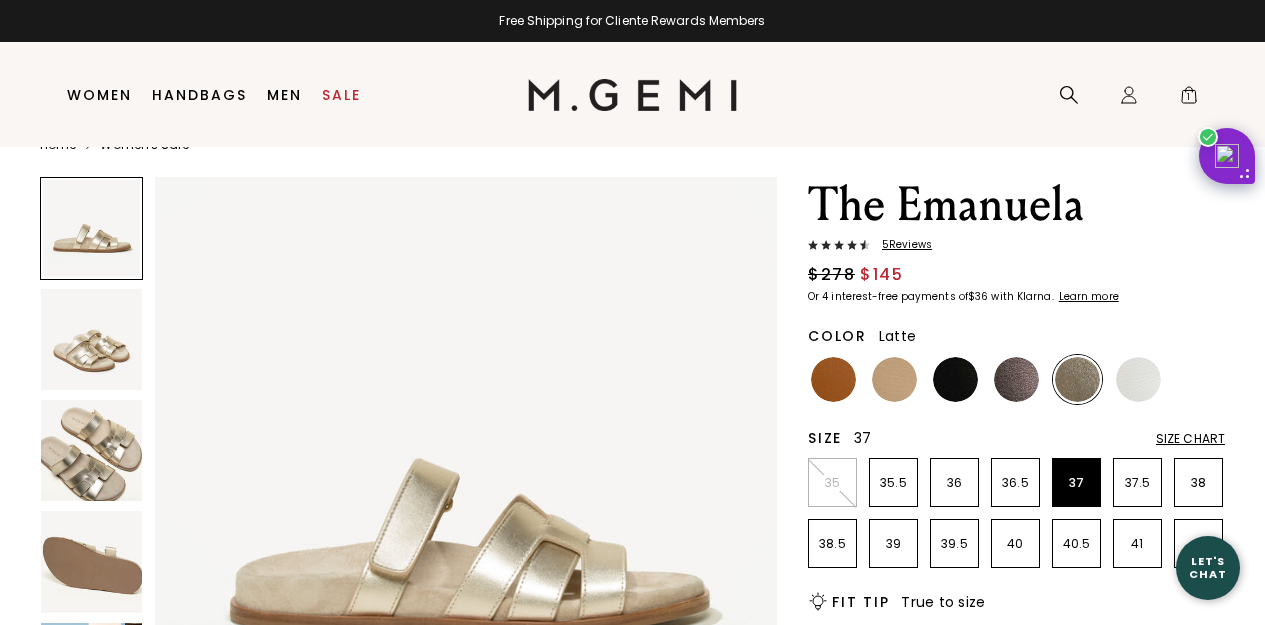 click at bounding box center [894, 379] 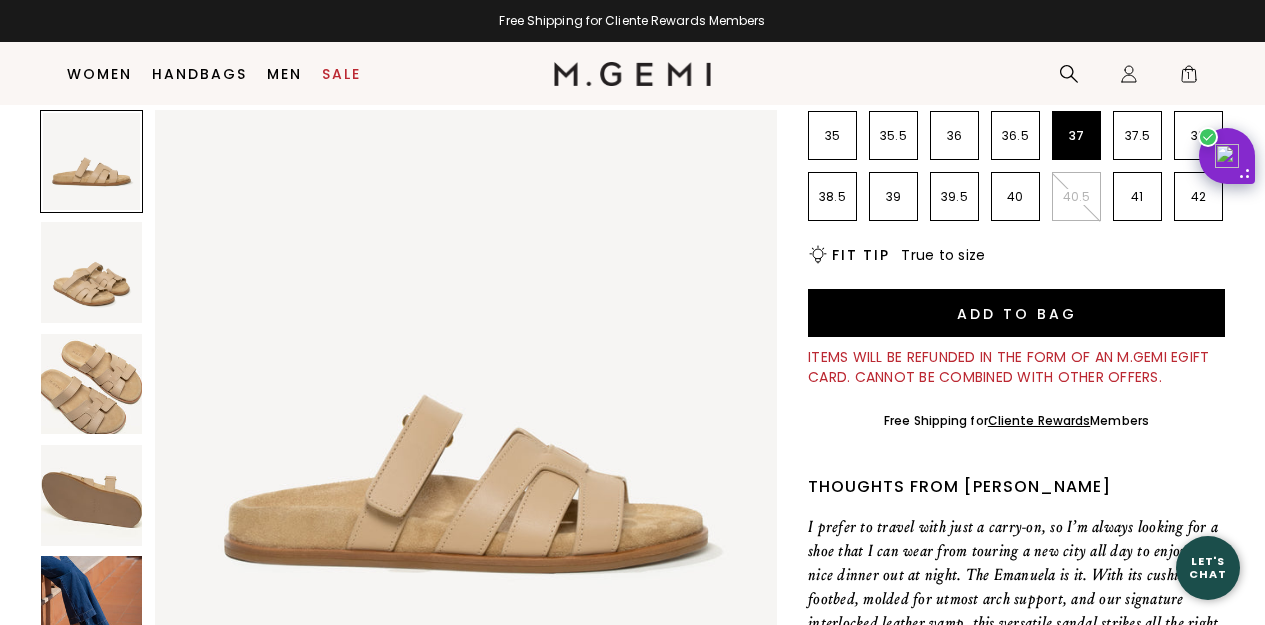 scroll, scrollTop: 342, scrollLeft: 0, axis: vertical 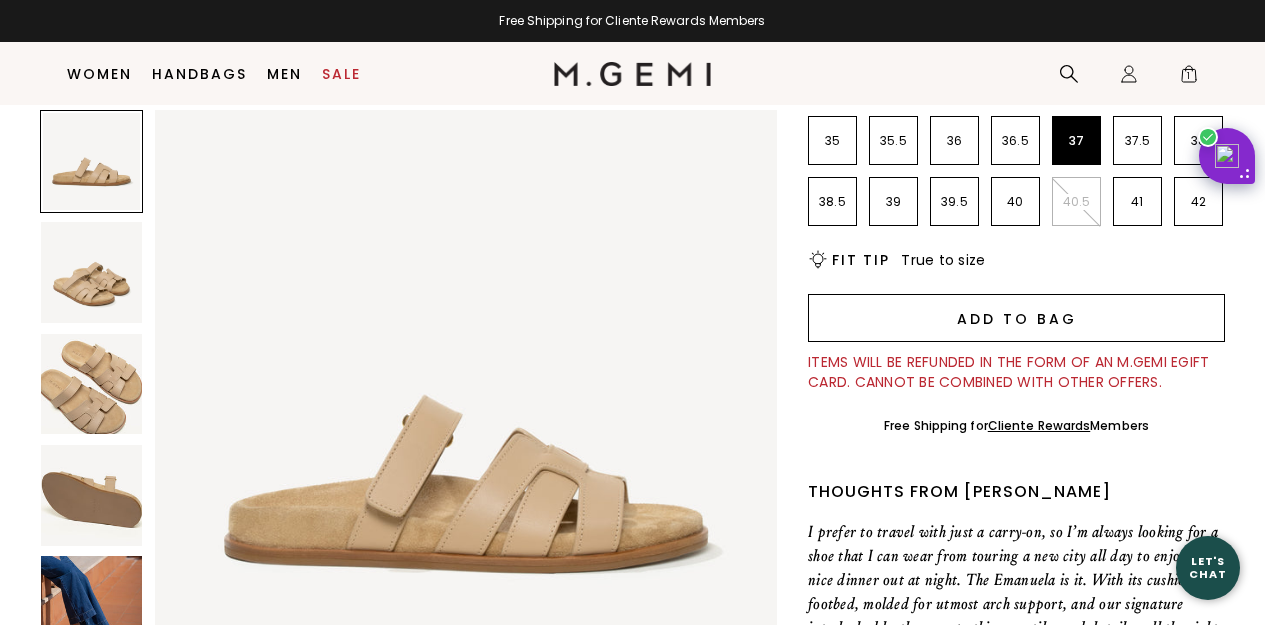 click on "Add to Bag" at bounding box center (1016, 318) 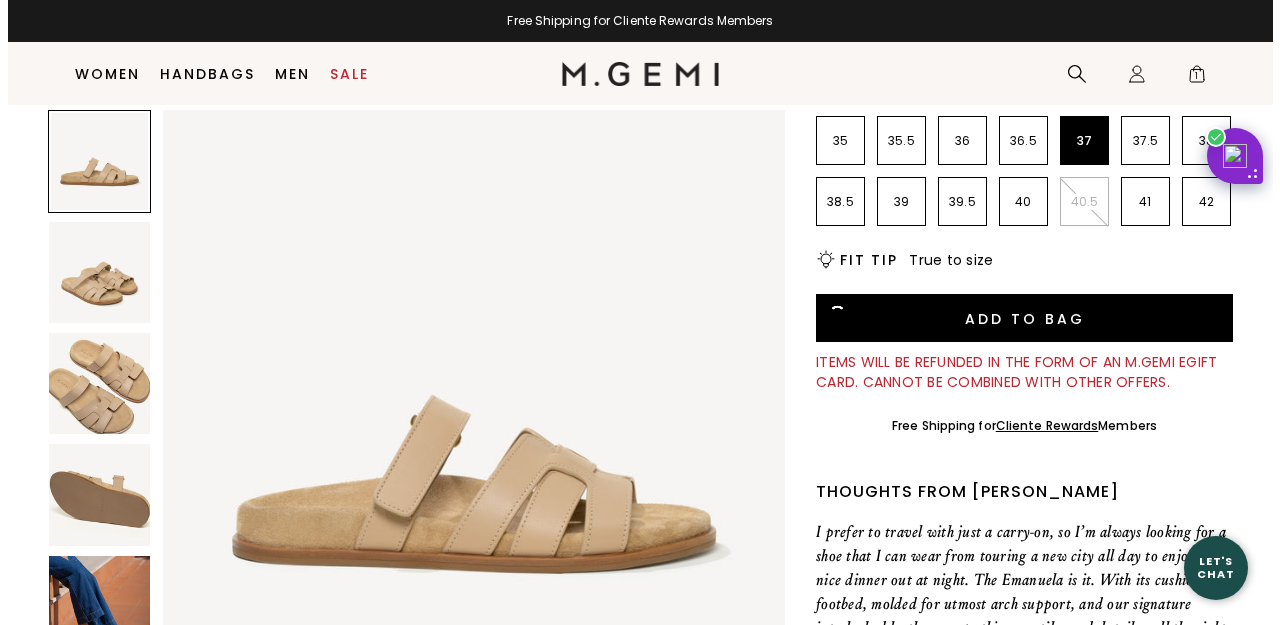 scroll, scrollTop: 0, scrollLeft: 0, axis: both 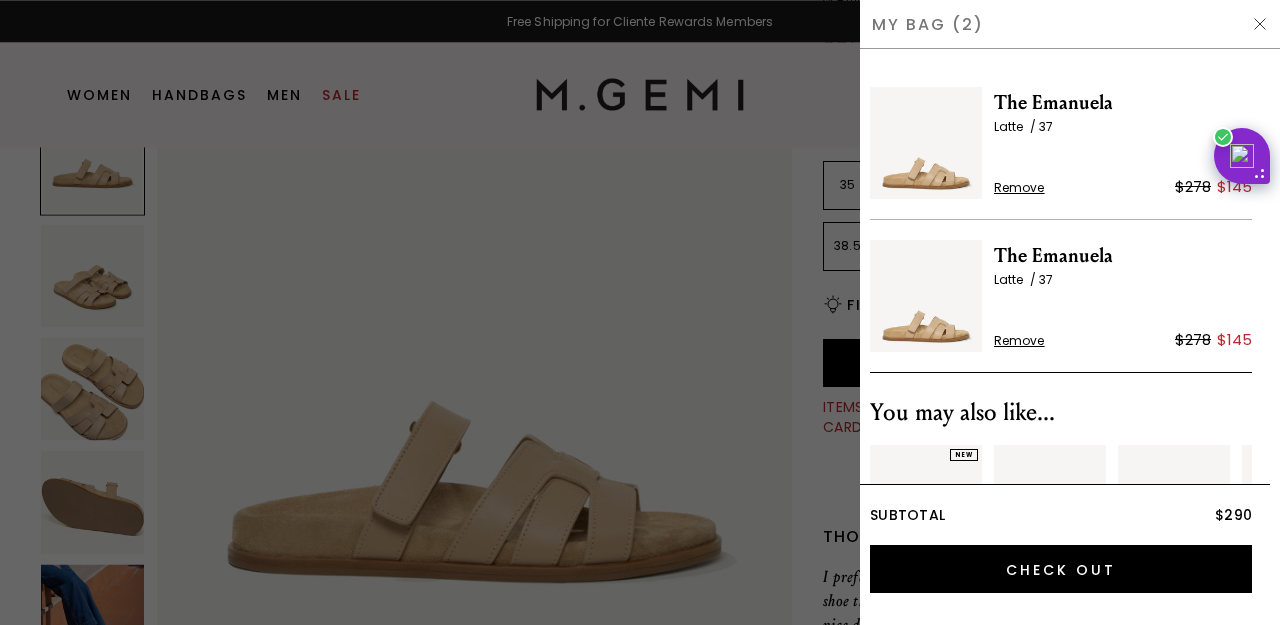 click on "My Bag (2)" at bounding box center (1070, 24) 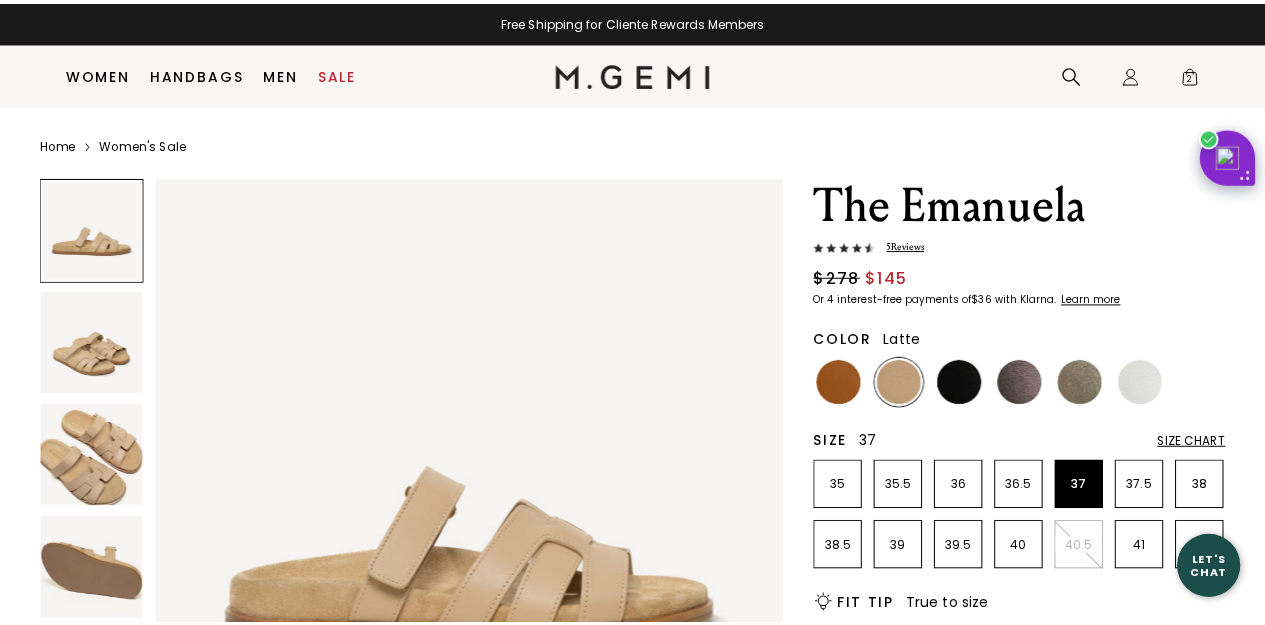 scroll, scrollTop: 300, scrollLeft: 0, axis: vertical 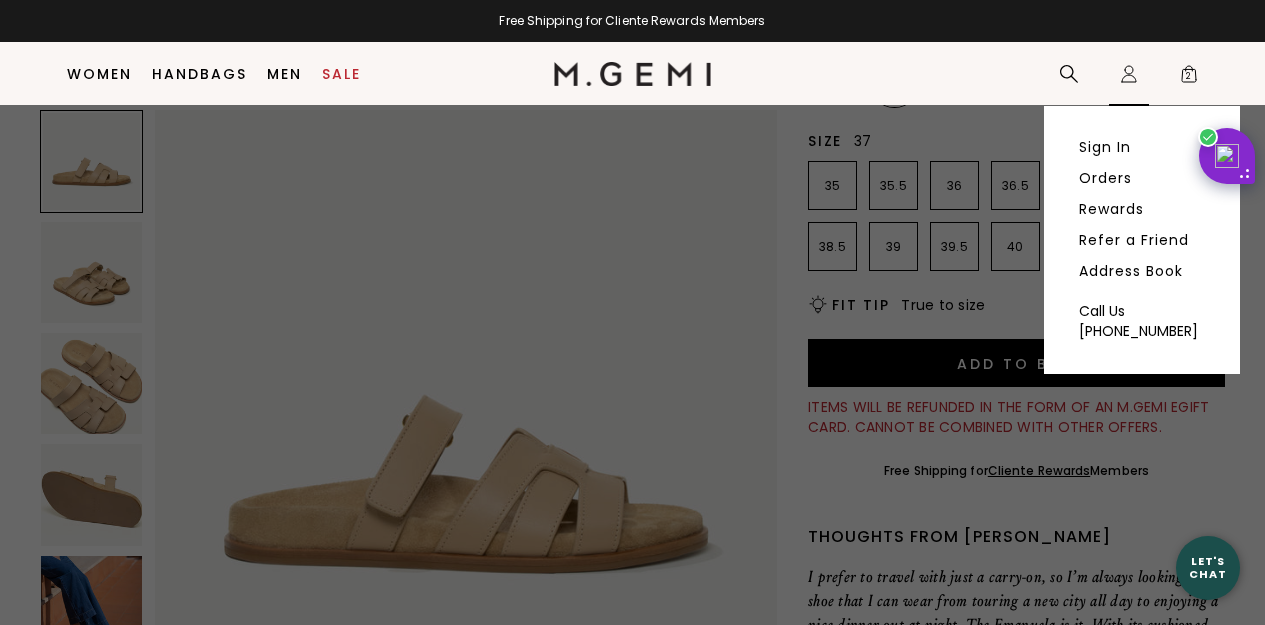 click on "Icons/20x20/profile@2x" 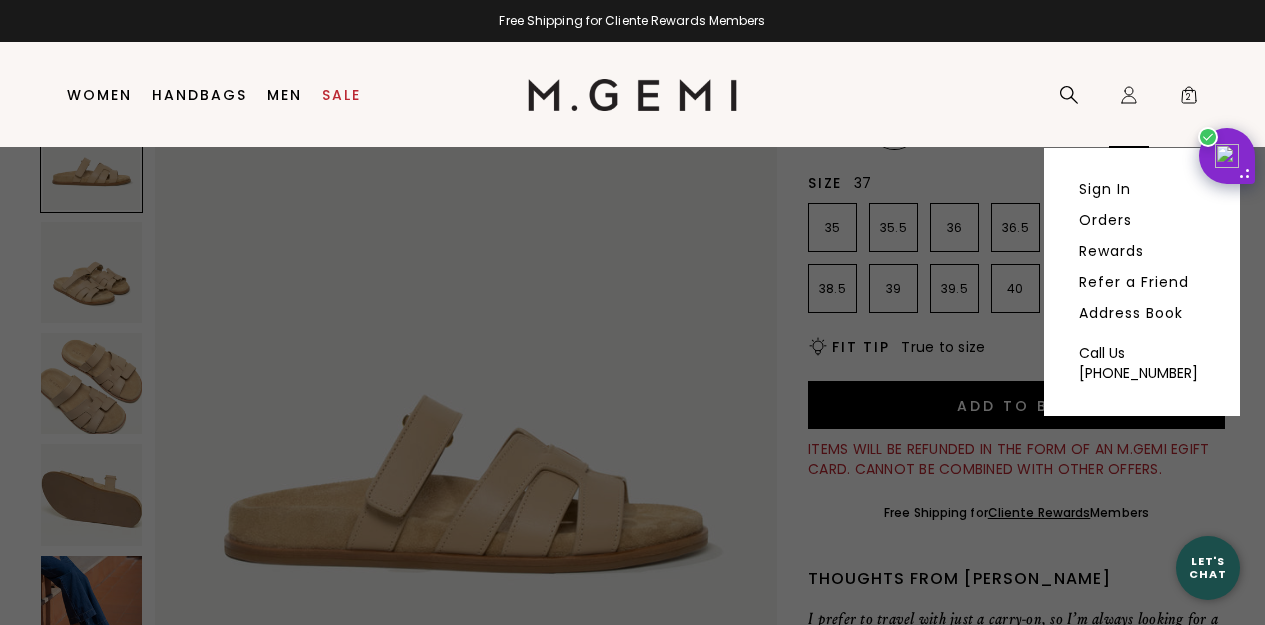 scroll, scrollTop: 0, scrollLeft: 0, axis: both 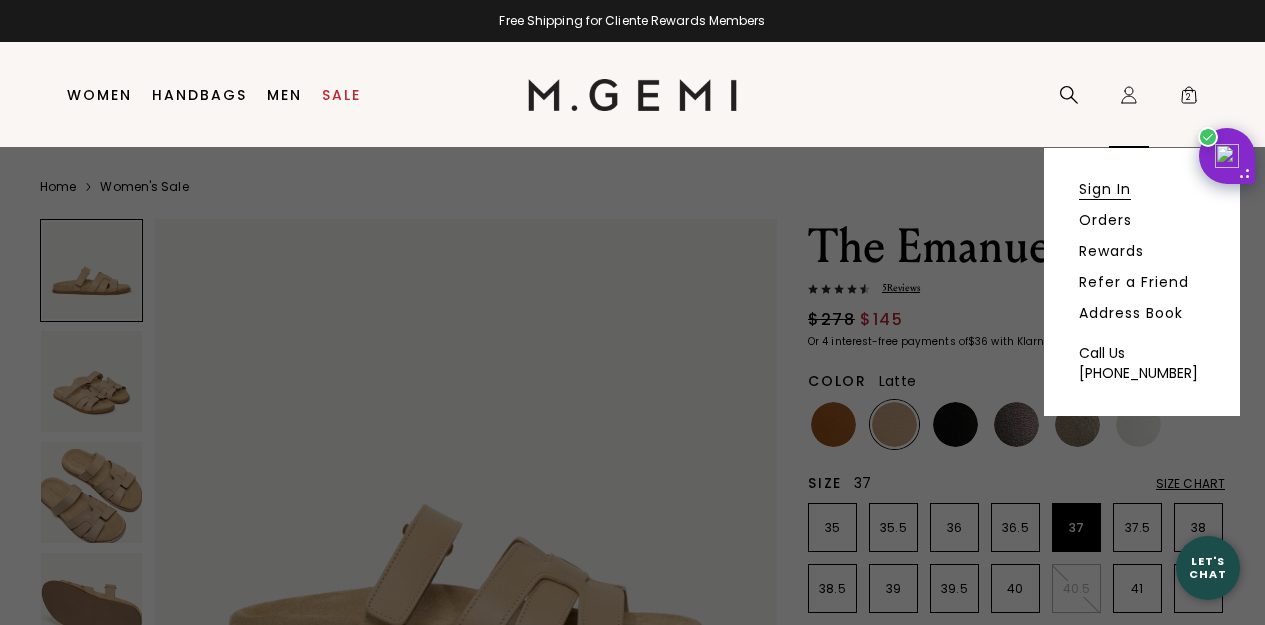 click on "Sign In" at bounding box center [1105, 189] 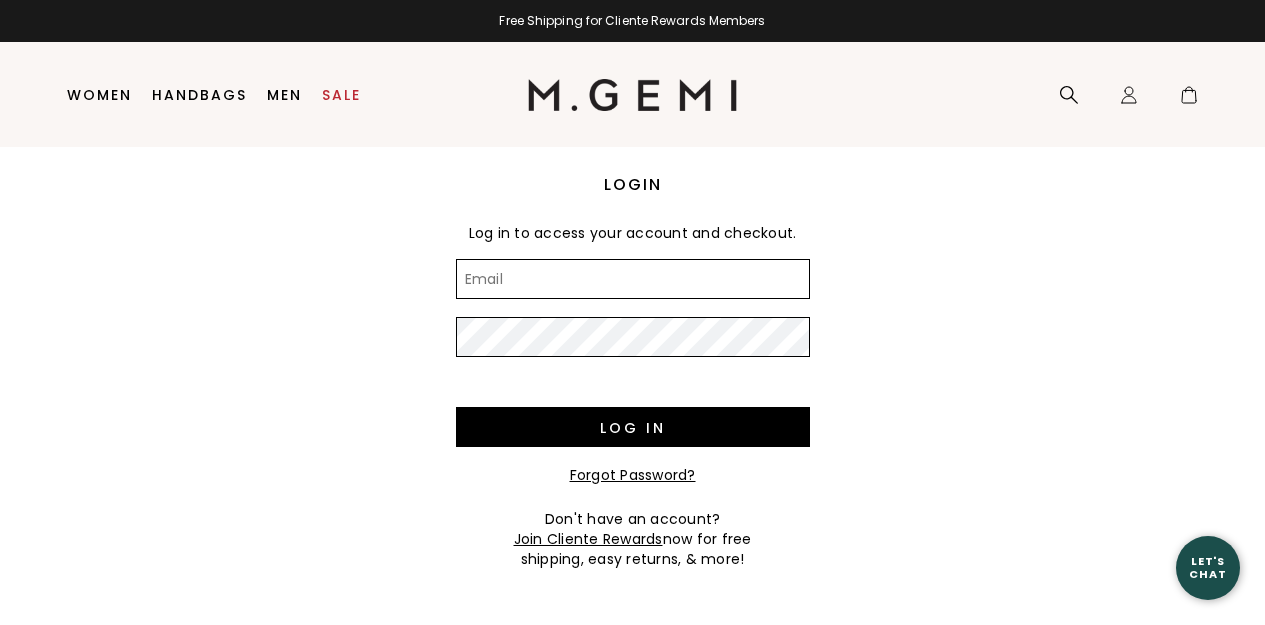 scroll, scrollTop: 0, scrollLeft: 0, axis: both 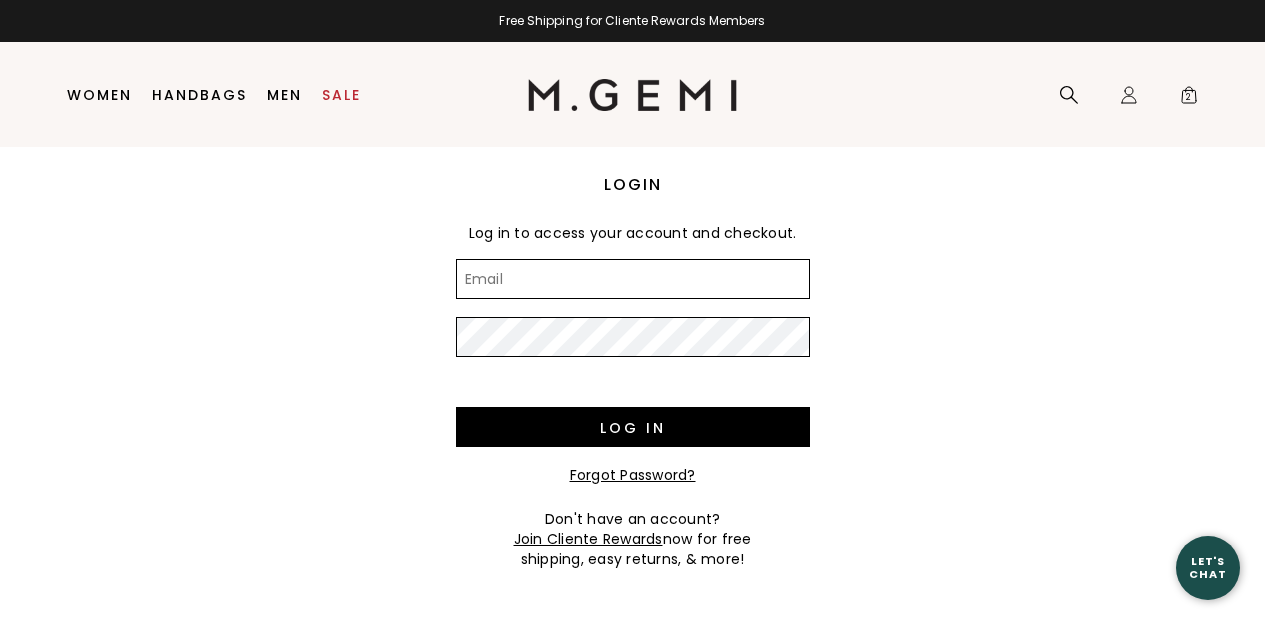 click on "Email" at bounding box center [633, 279] 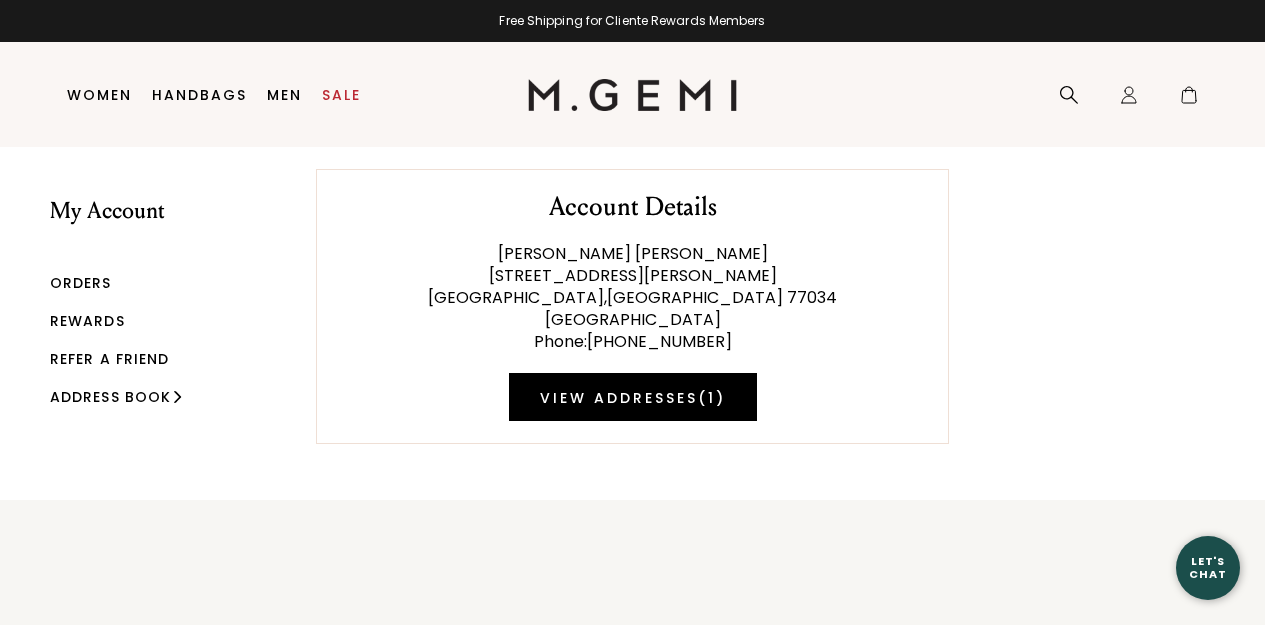 scroll, scrollTop: 0, scrollLeft: 0, axis: both 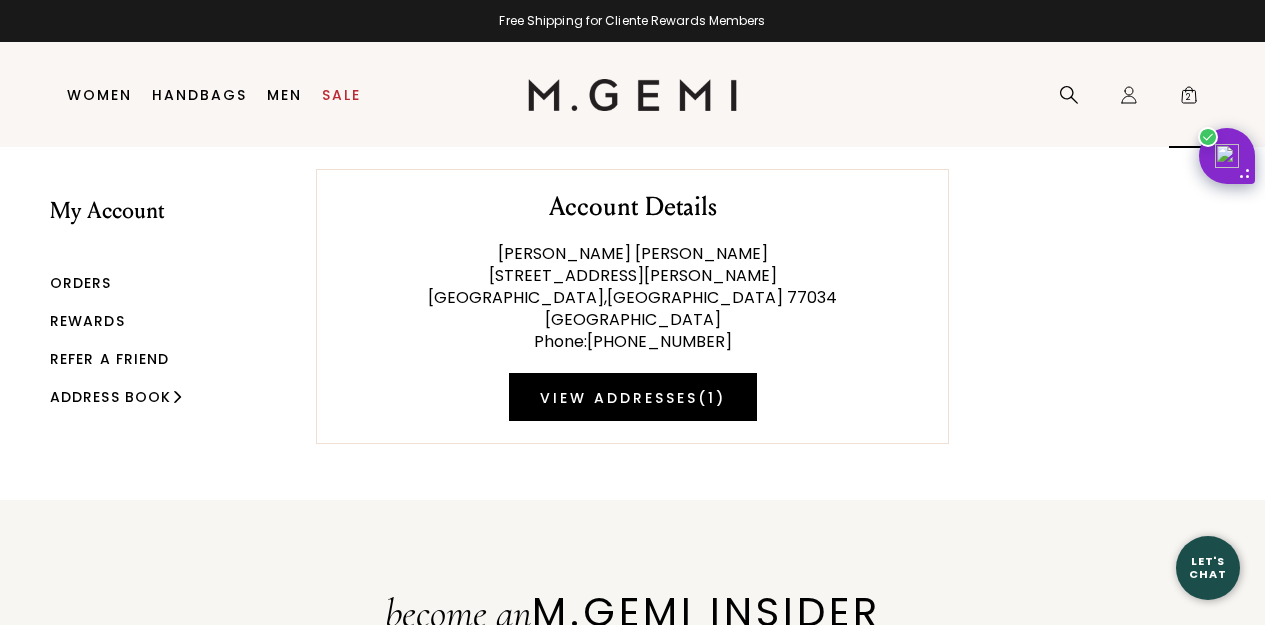 click on "2" at bounding box center [1189, 99] 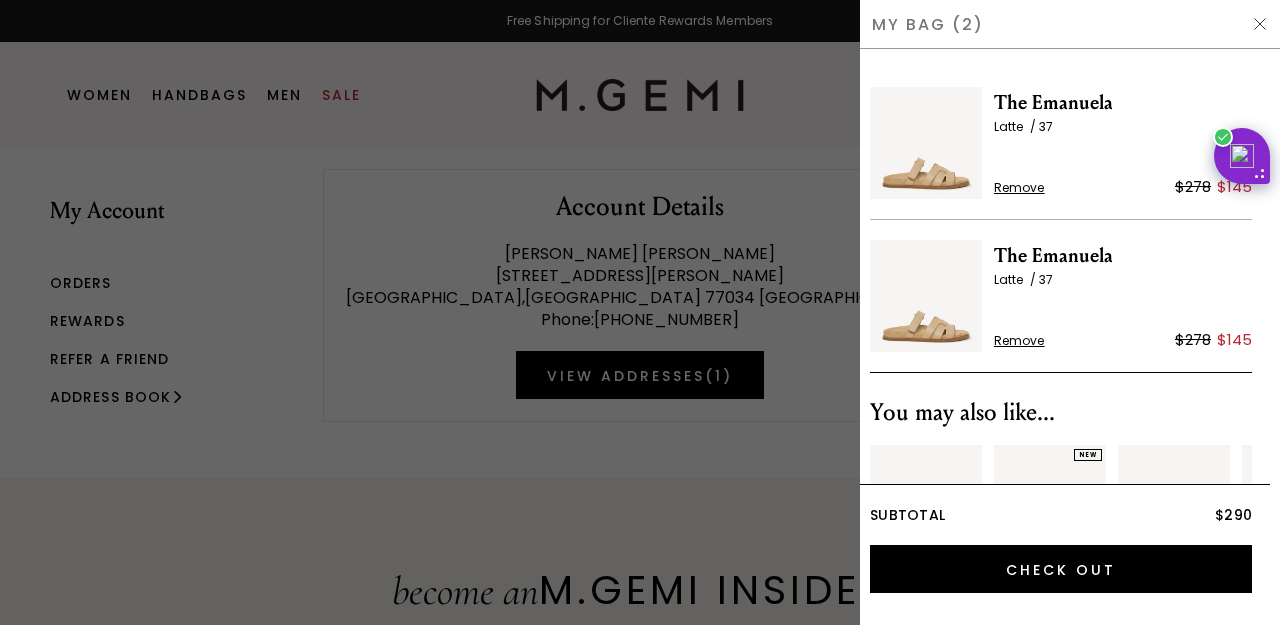 click on "Remove" at bounding box center (1019, 188) 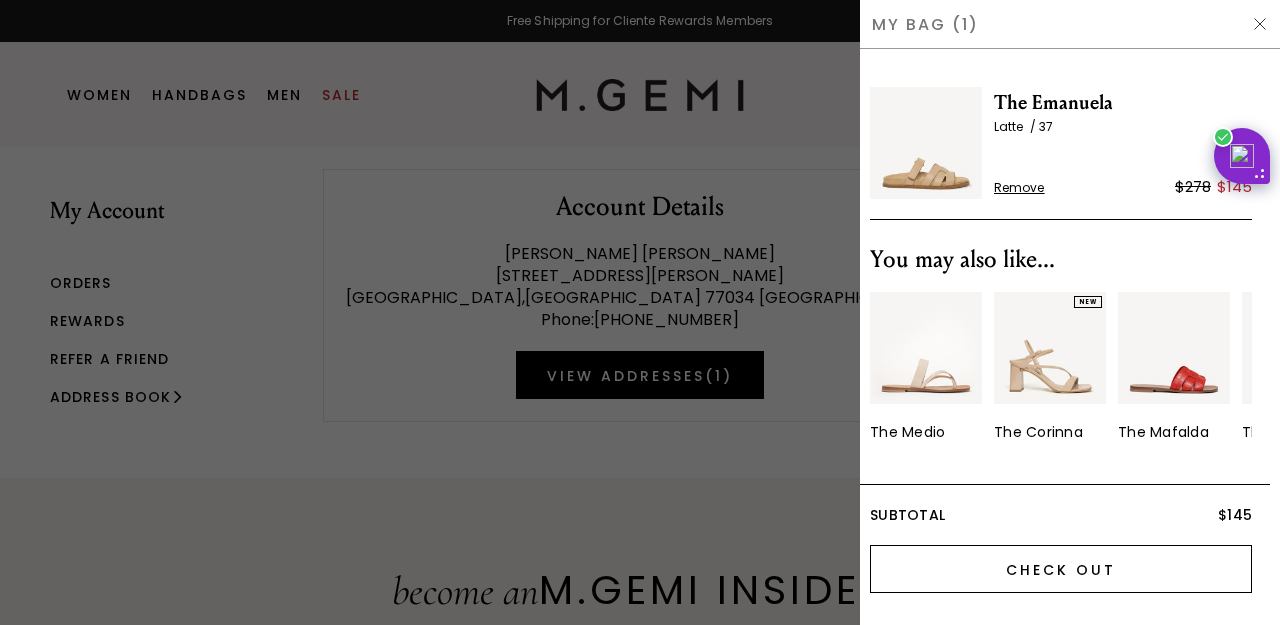 click on "Check Out" at bounding box center (1061, 569) 